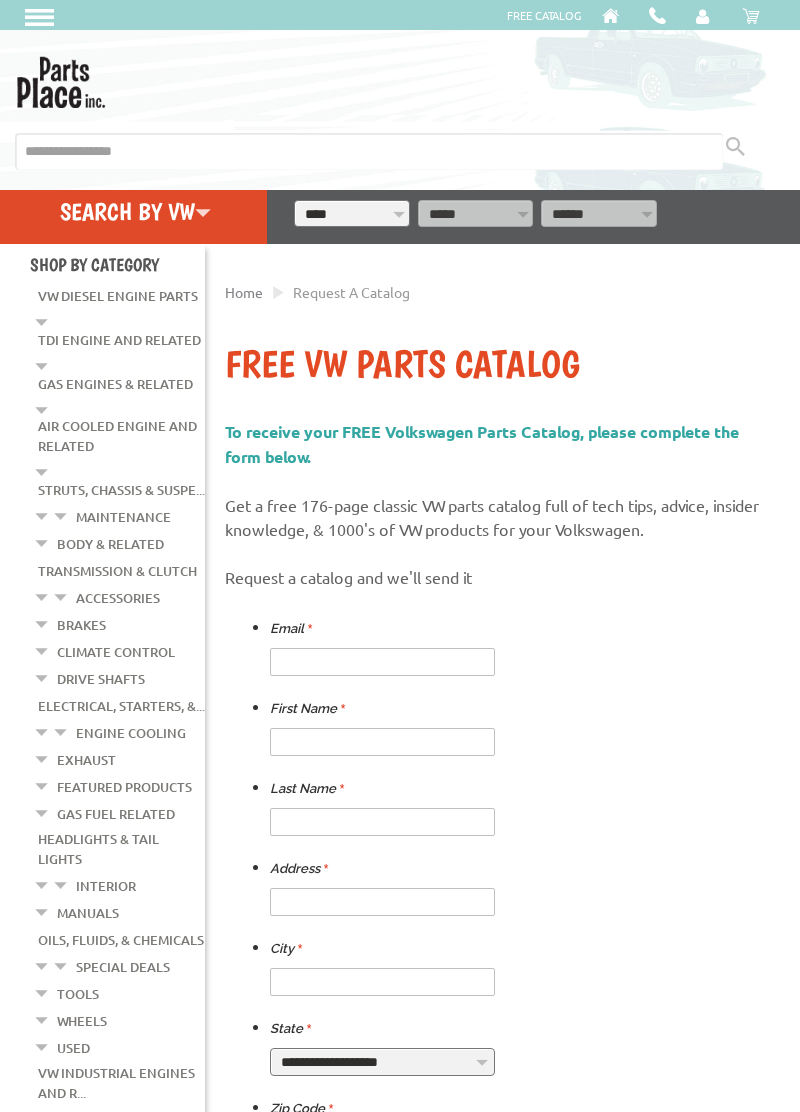 scroll, scrollTop: 0, scrollLeft: 0, axis: both 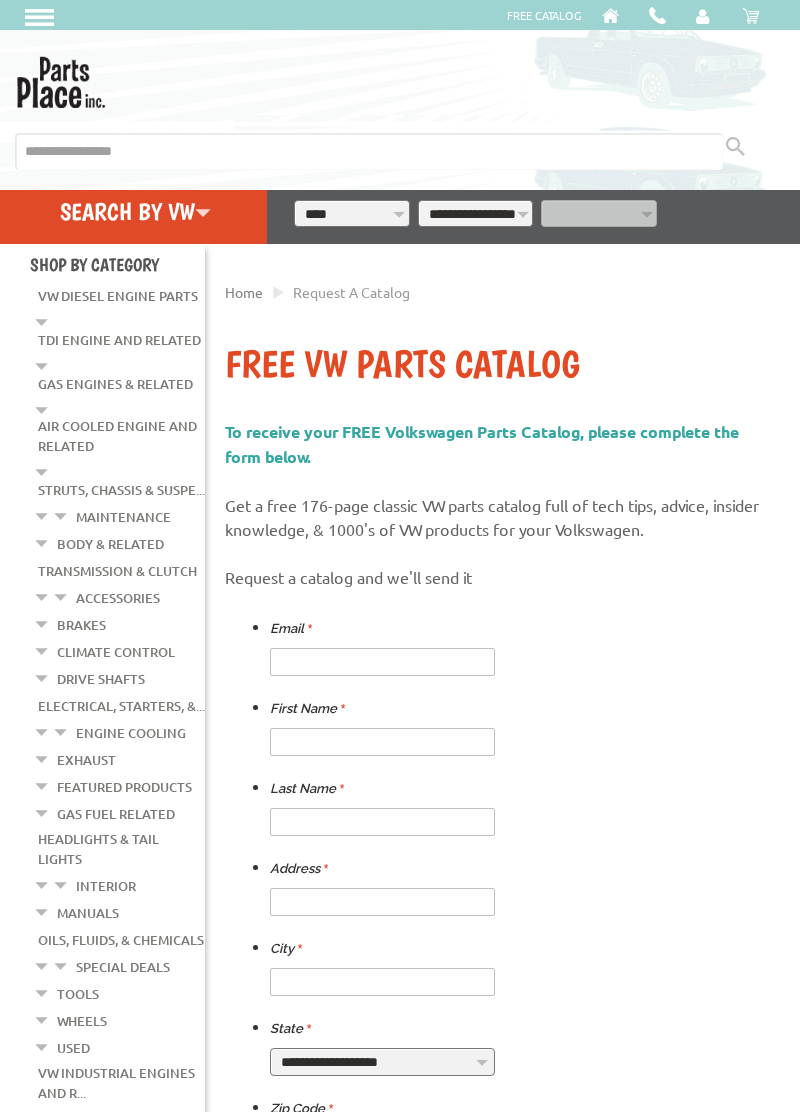 click on "**********" at bounding box center (476, 213) 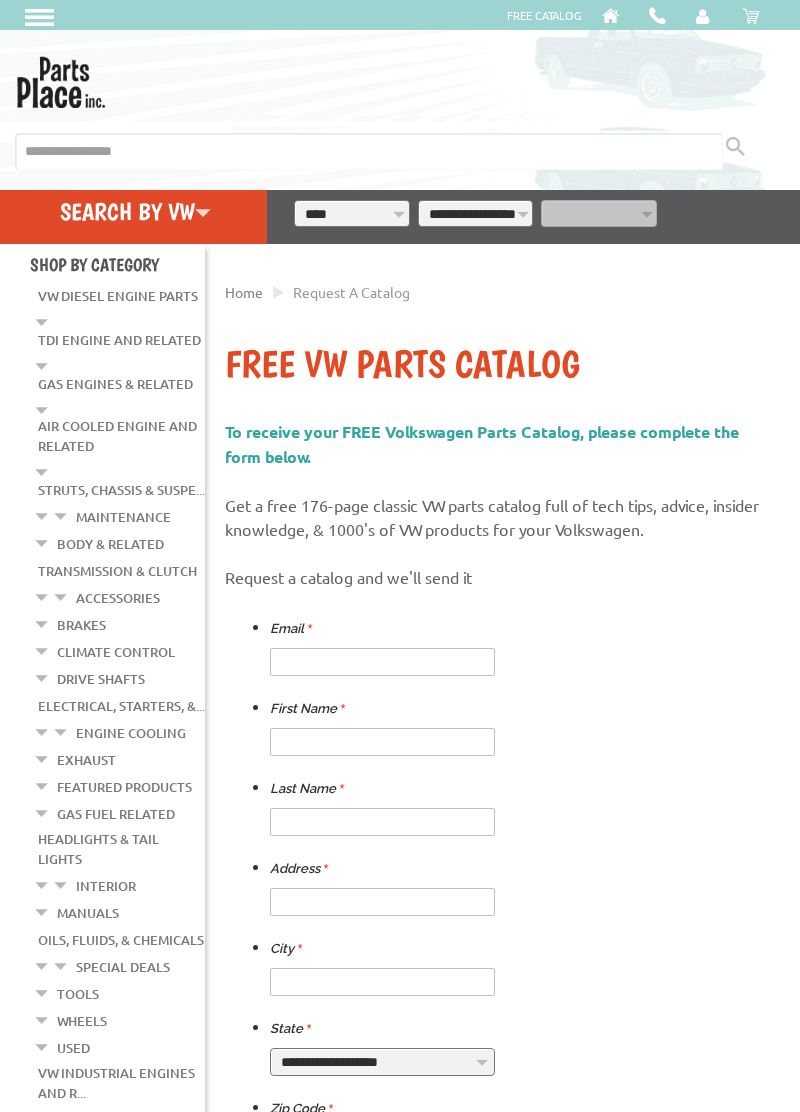 select on "*********" 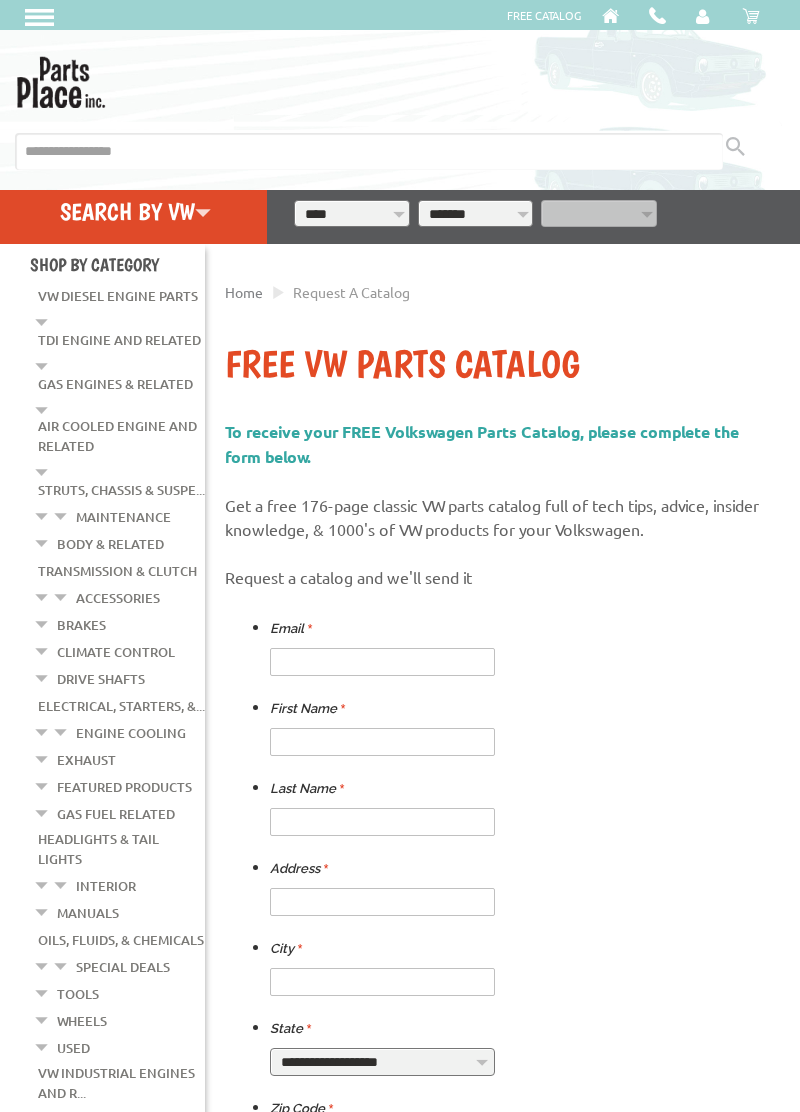select on "*********" 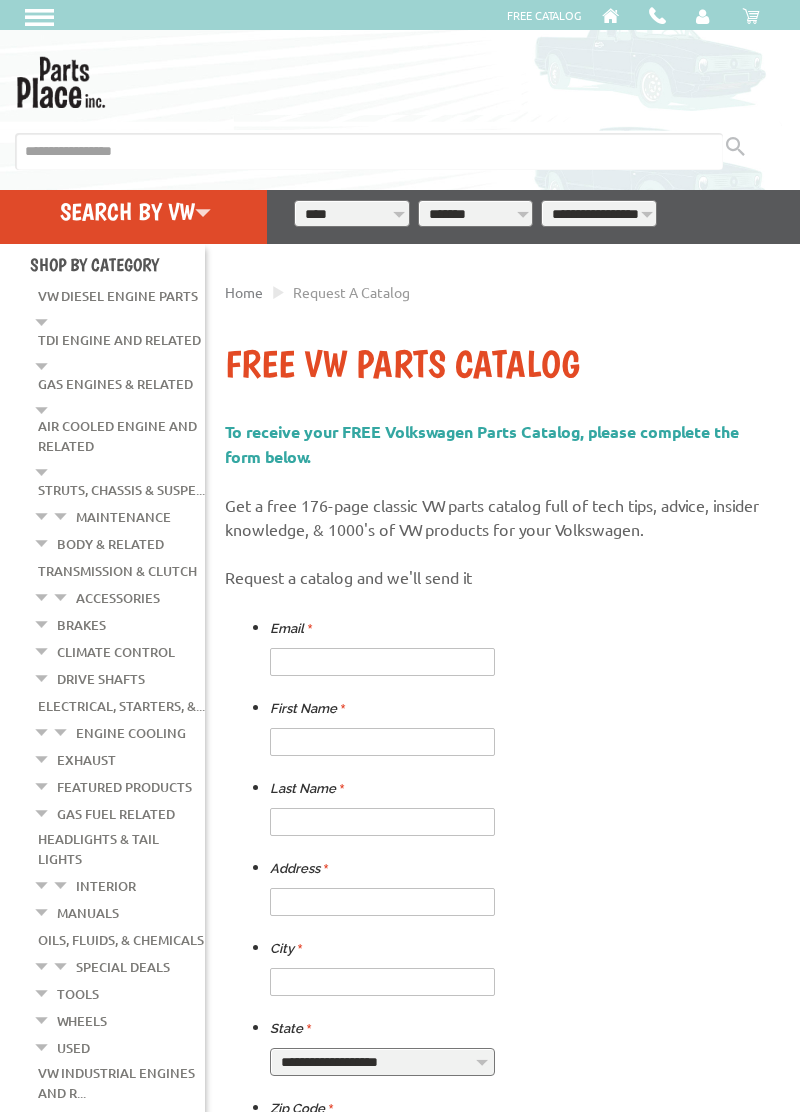 click on "**********" at bounding box center [599, 213] 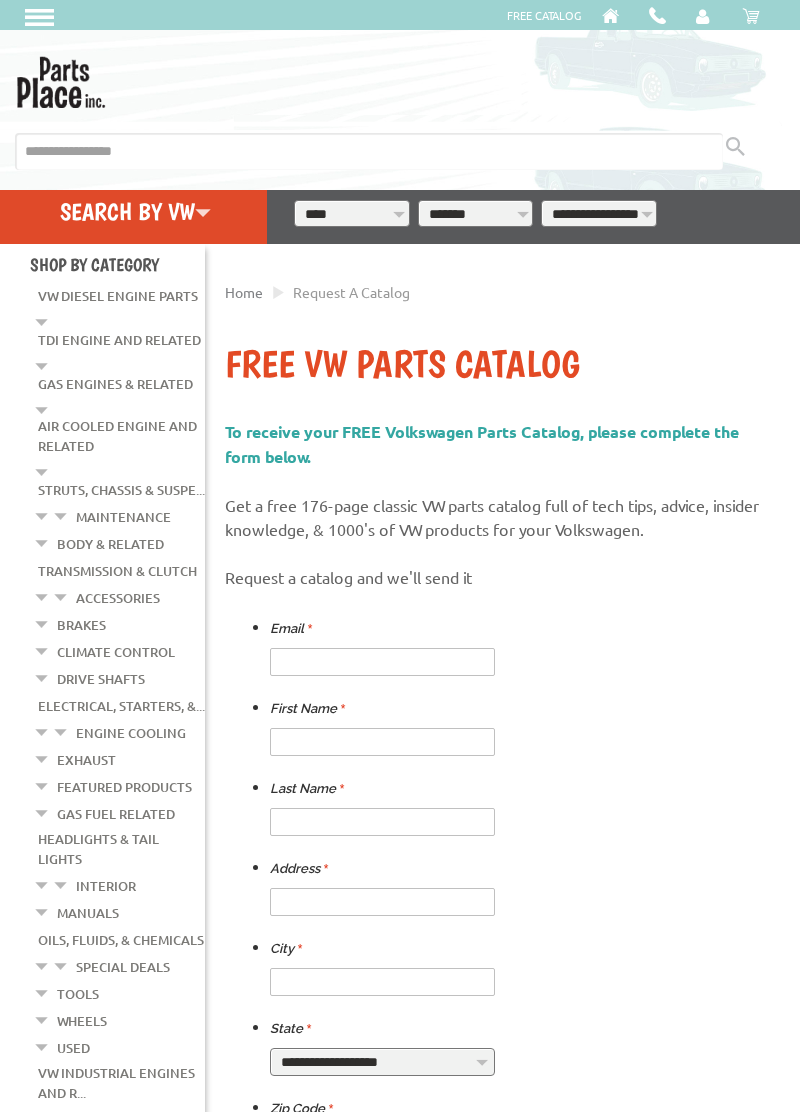 select on "*********" 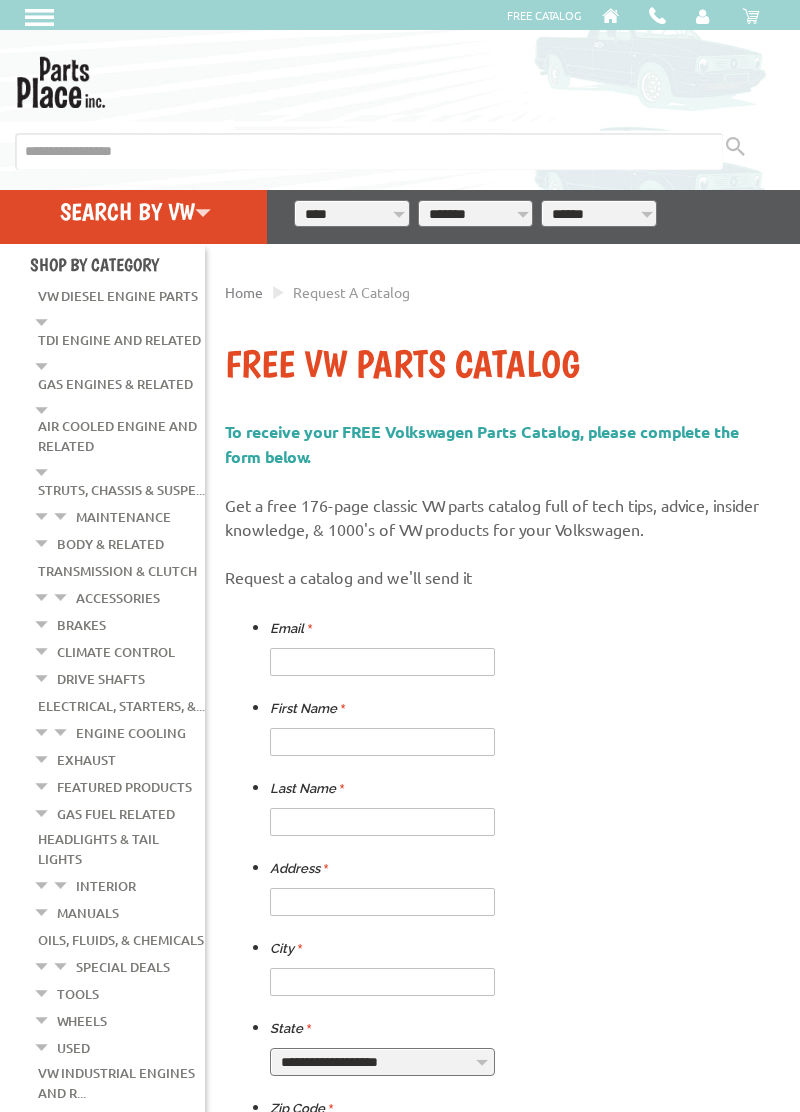 select on "*********" 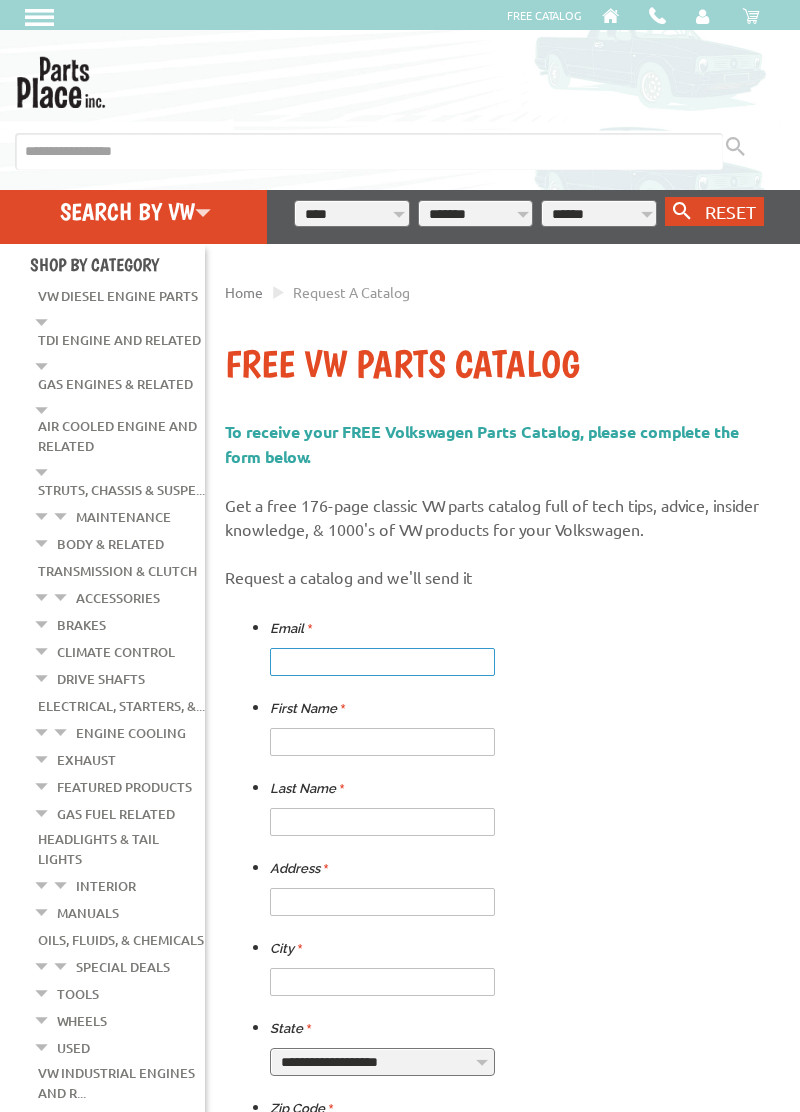 click at bounding box center [382, 662] 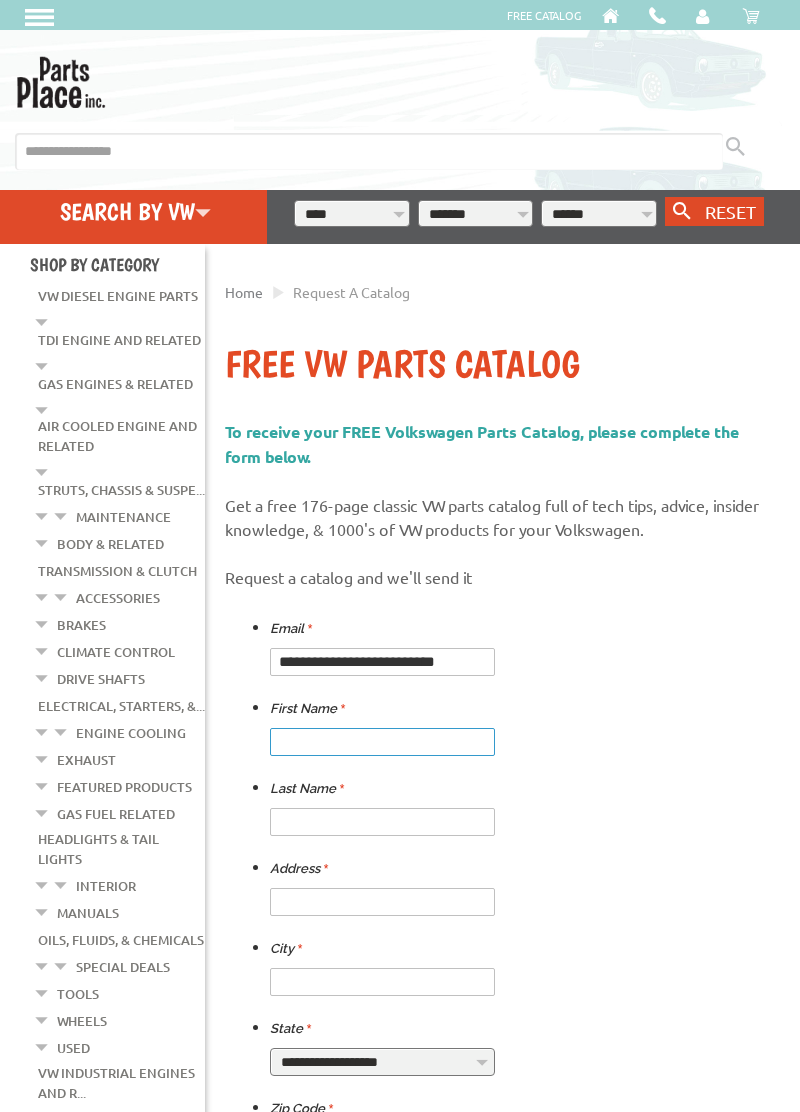 type on "*****" 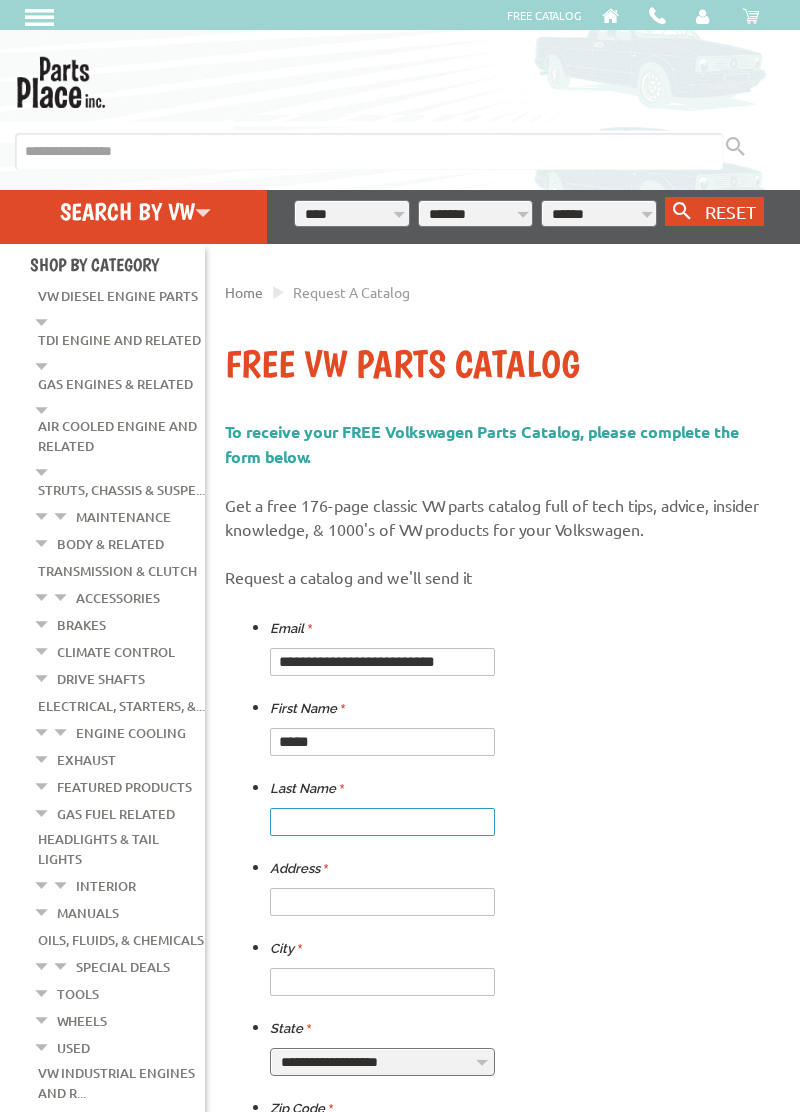 type on "*****" 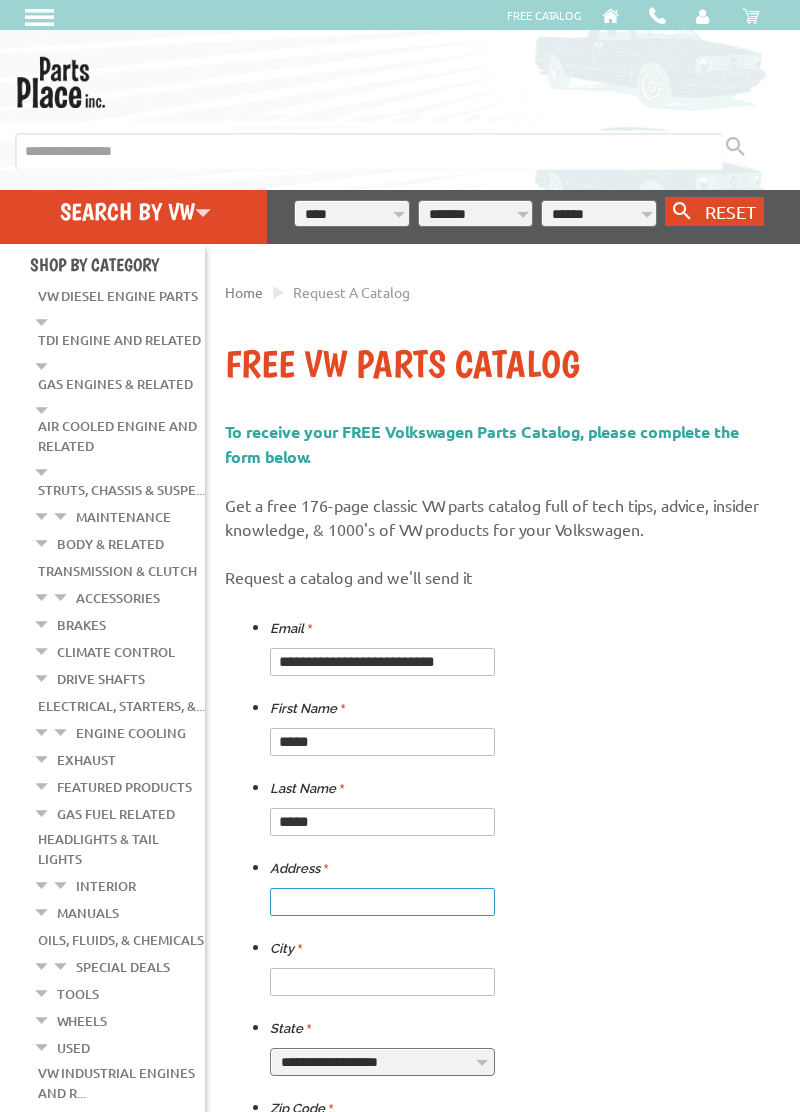 type on "**********" 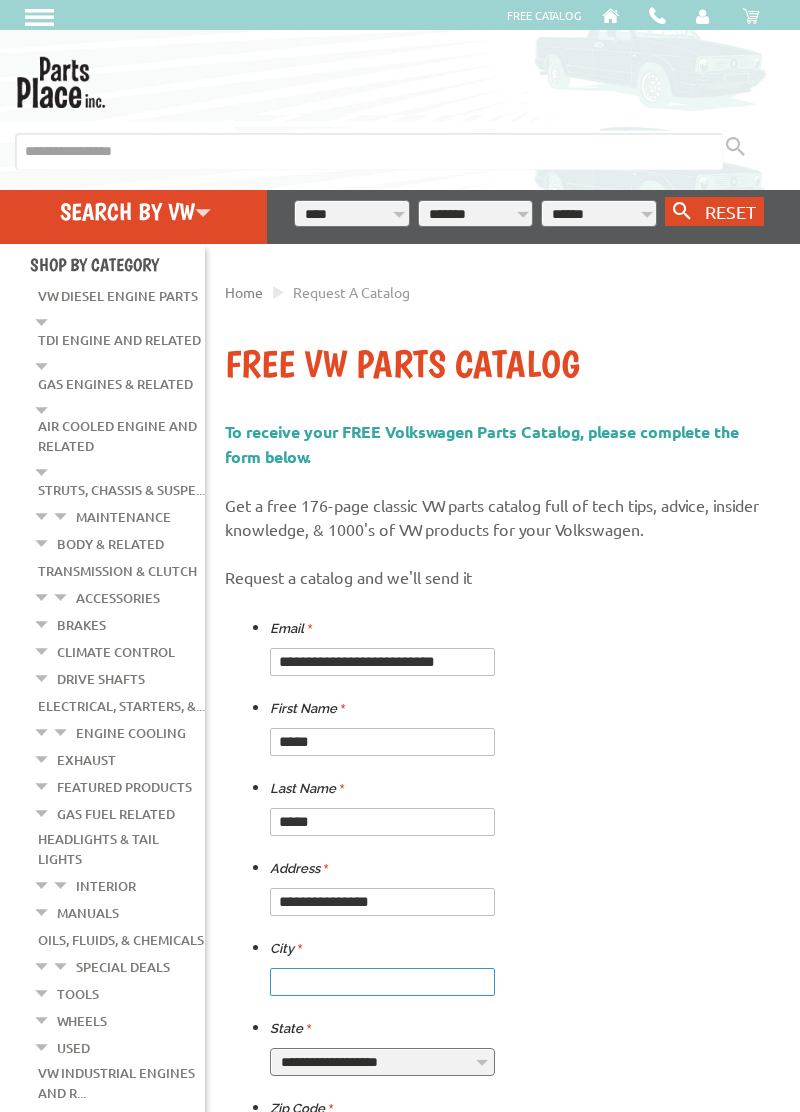type on "*******" 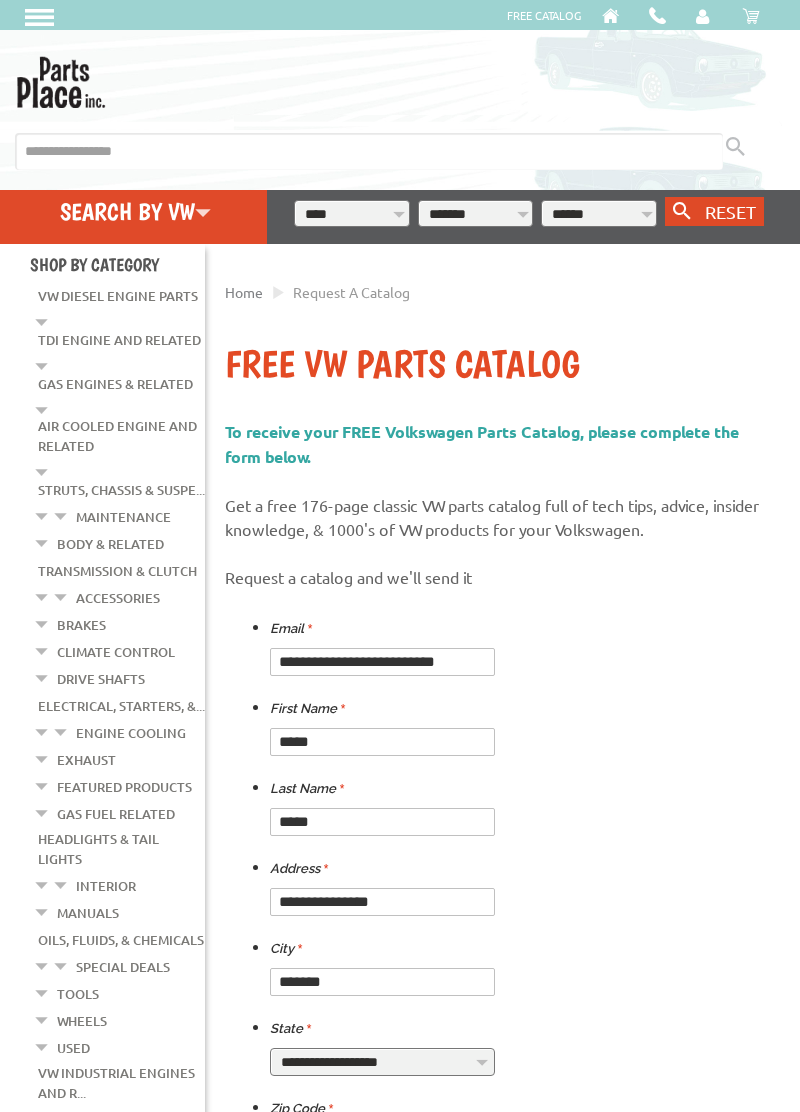 select on "**********" 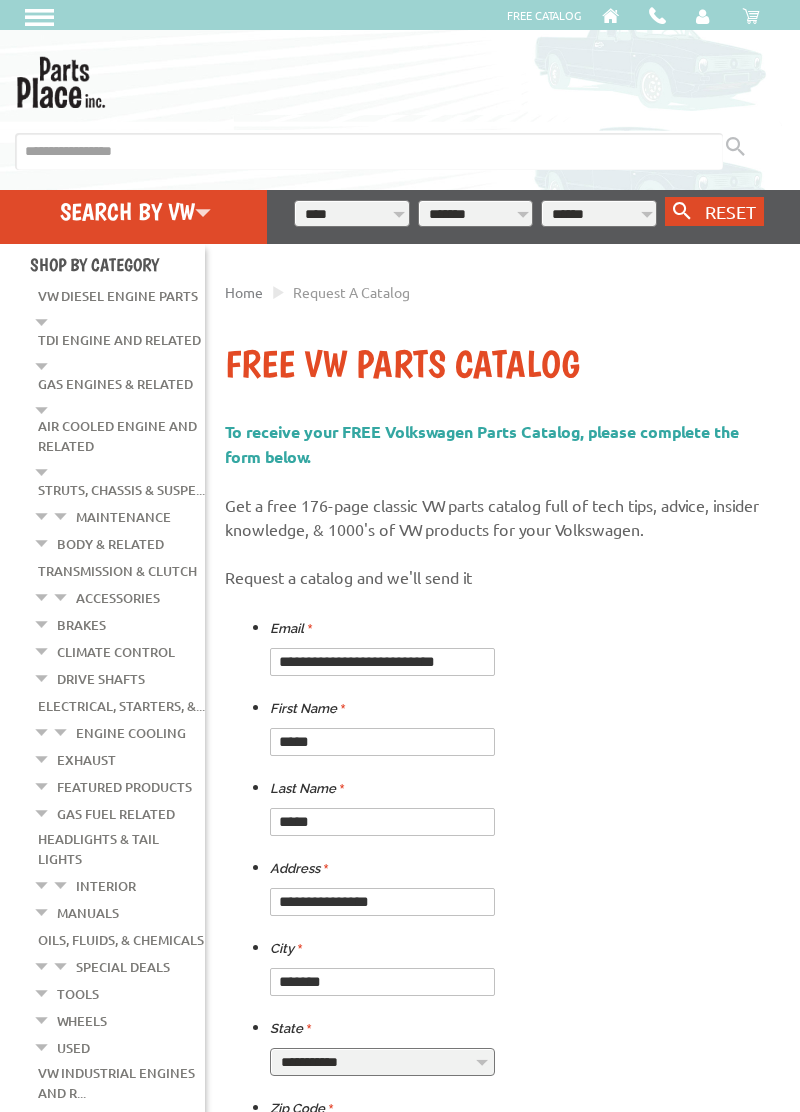 type on "*****" 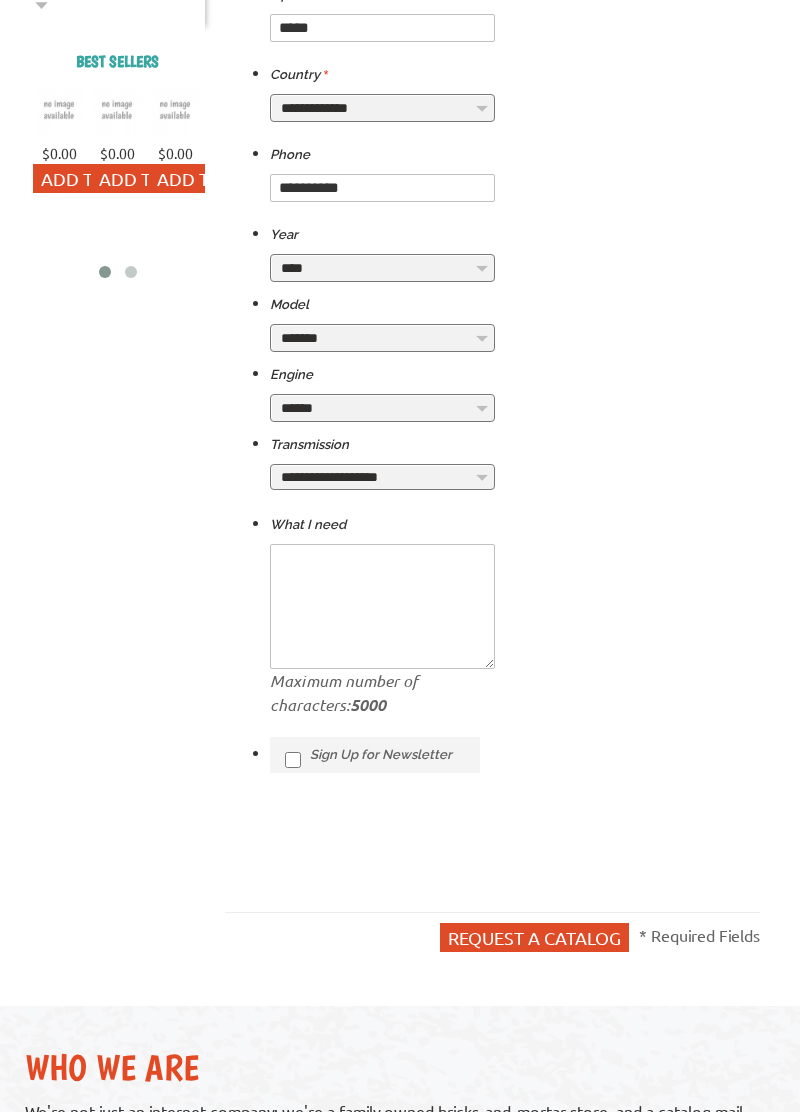 scroll, scrollTop: 1118, scrollLeft: 0, axis: vertical 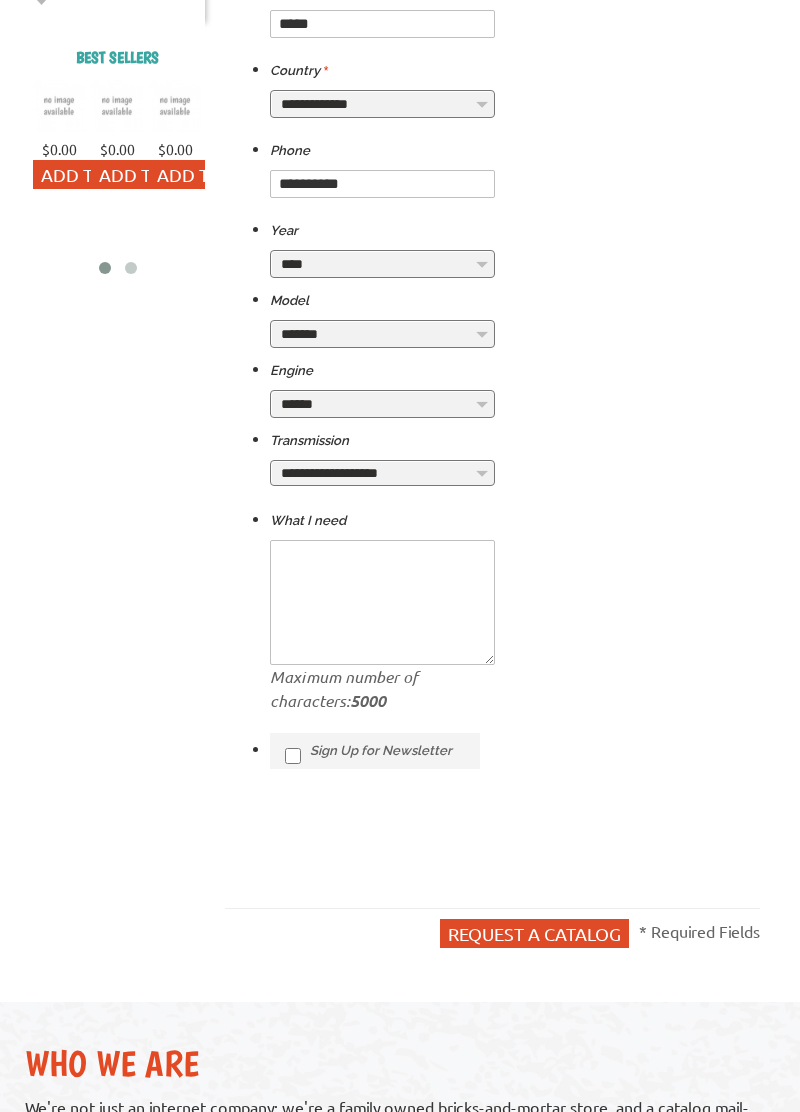 click on "**********" at bounding box center [382, 473] 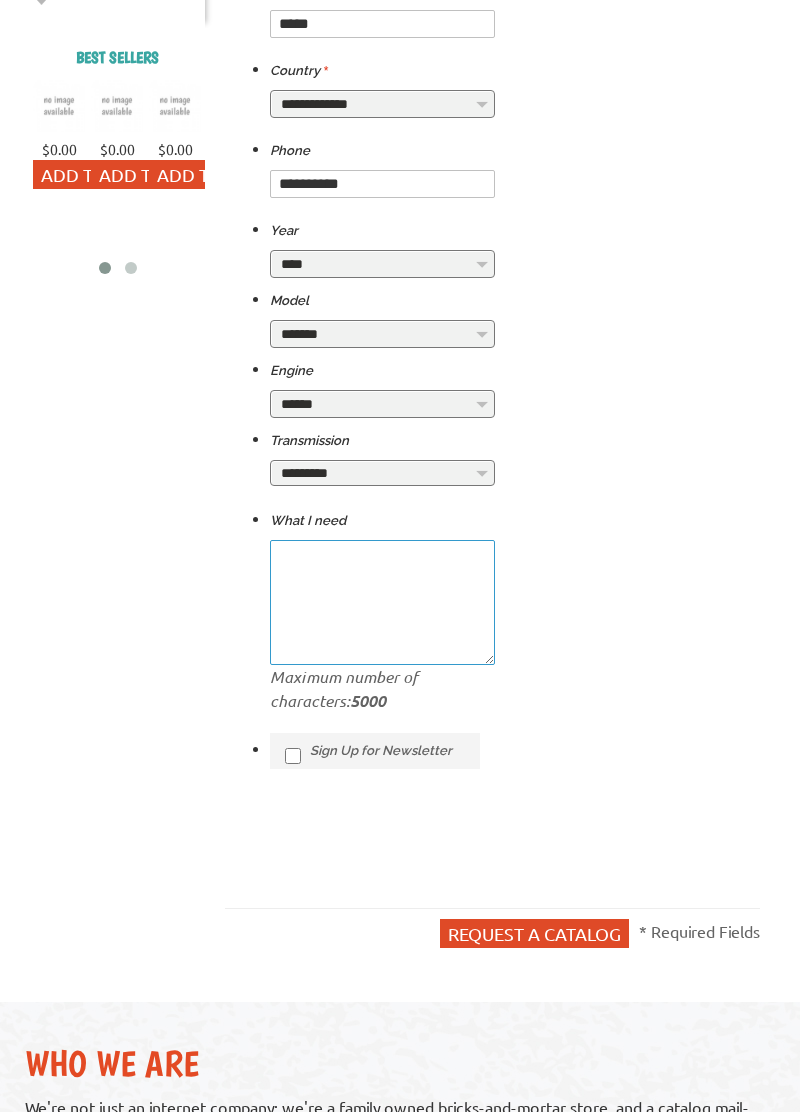 click at bounding box center (382, 602) 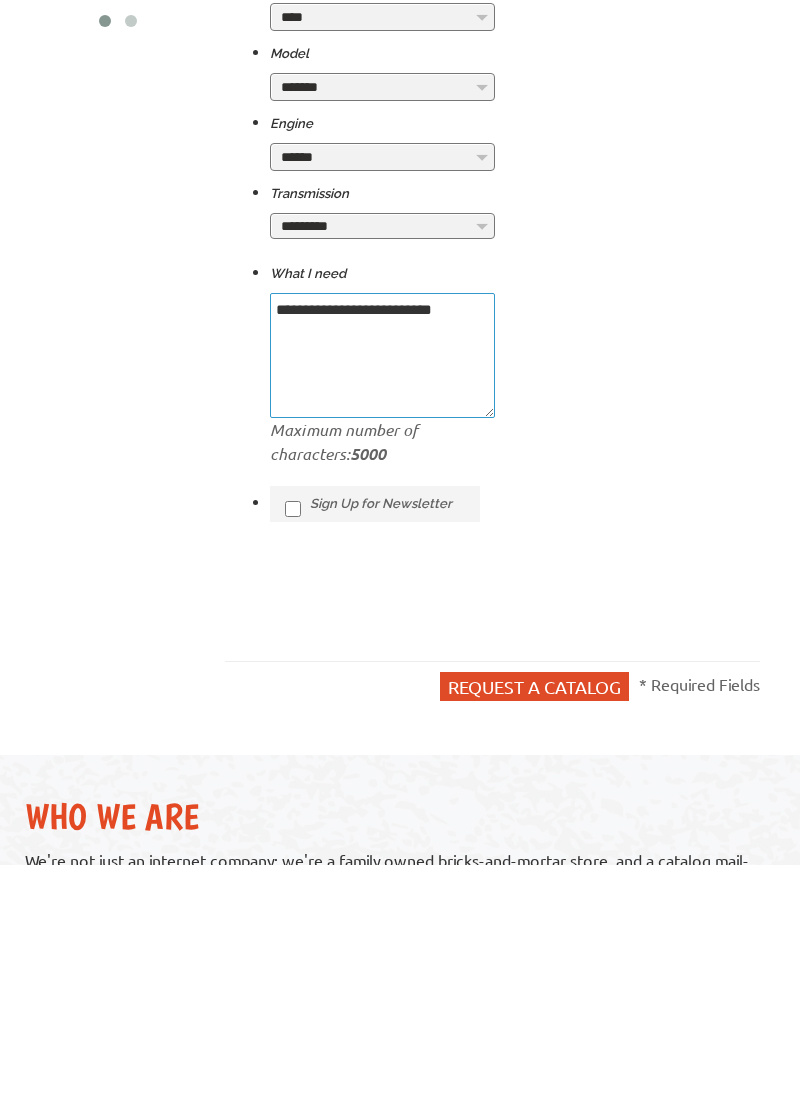 scroll, scrollTop: 1118, scrollLeft: 0, axis: vertical 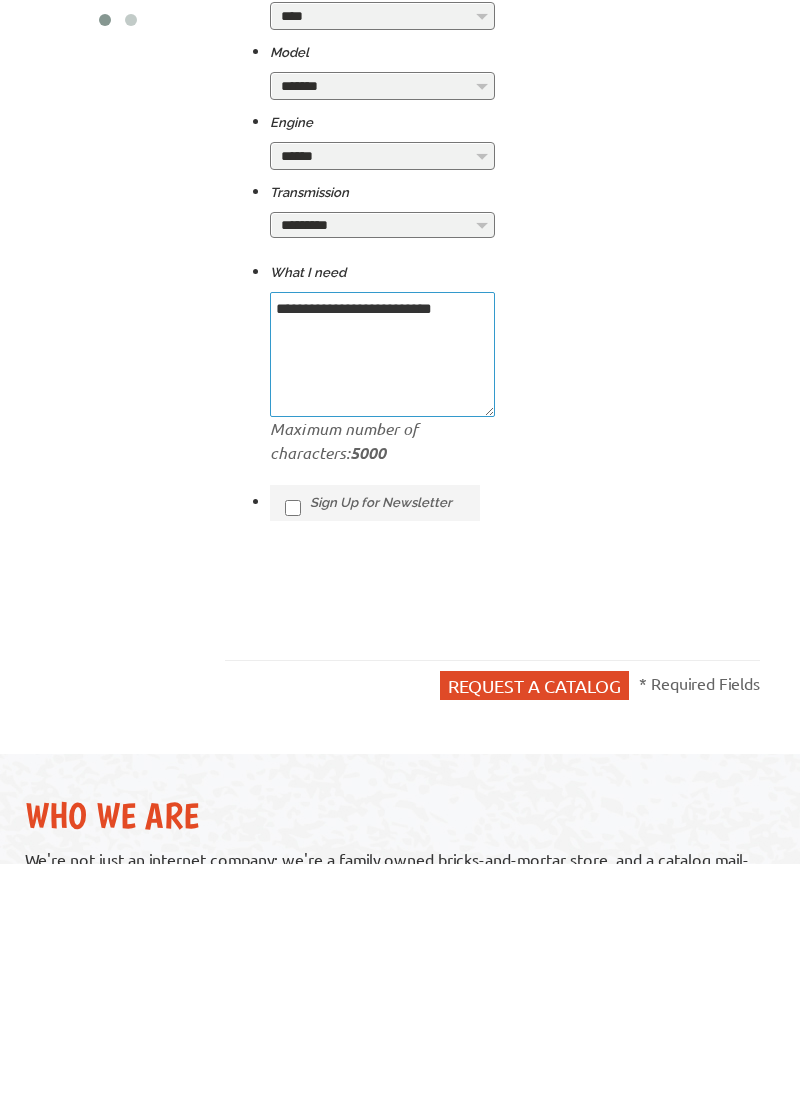 type on "**********" 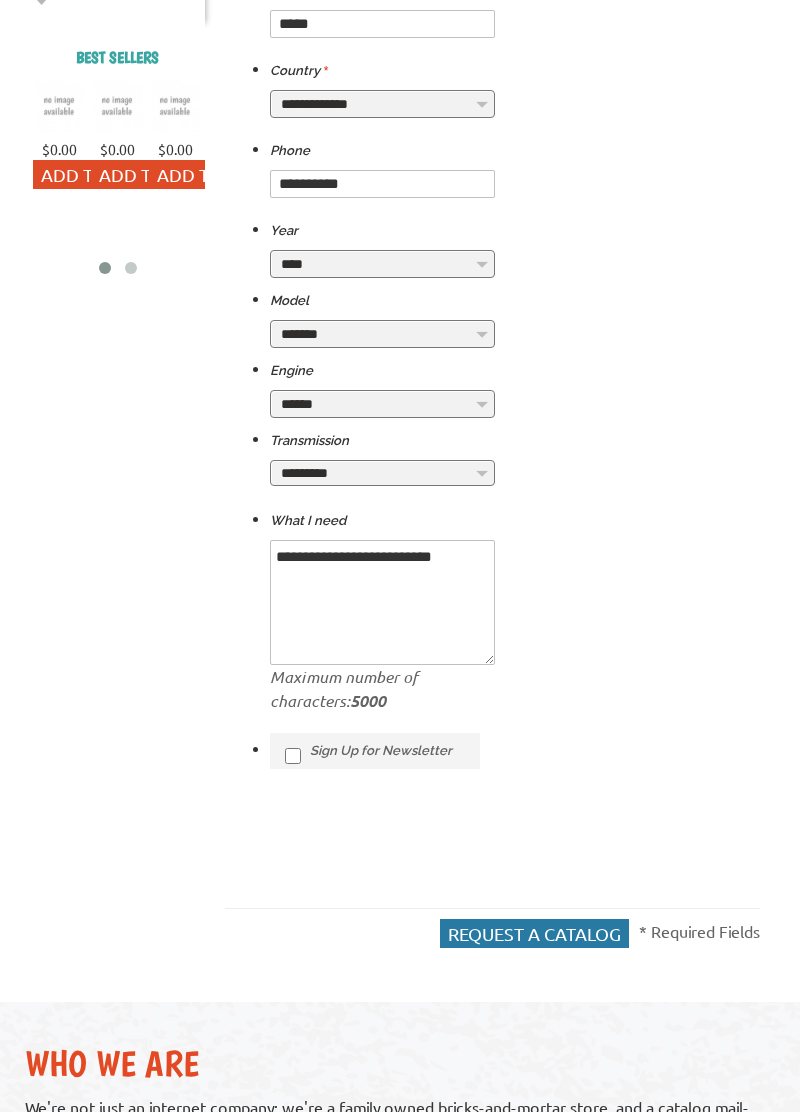 click on "Request a catalog" at bounding box center (534, 933) 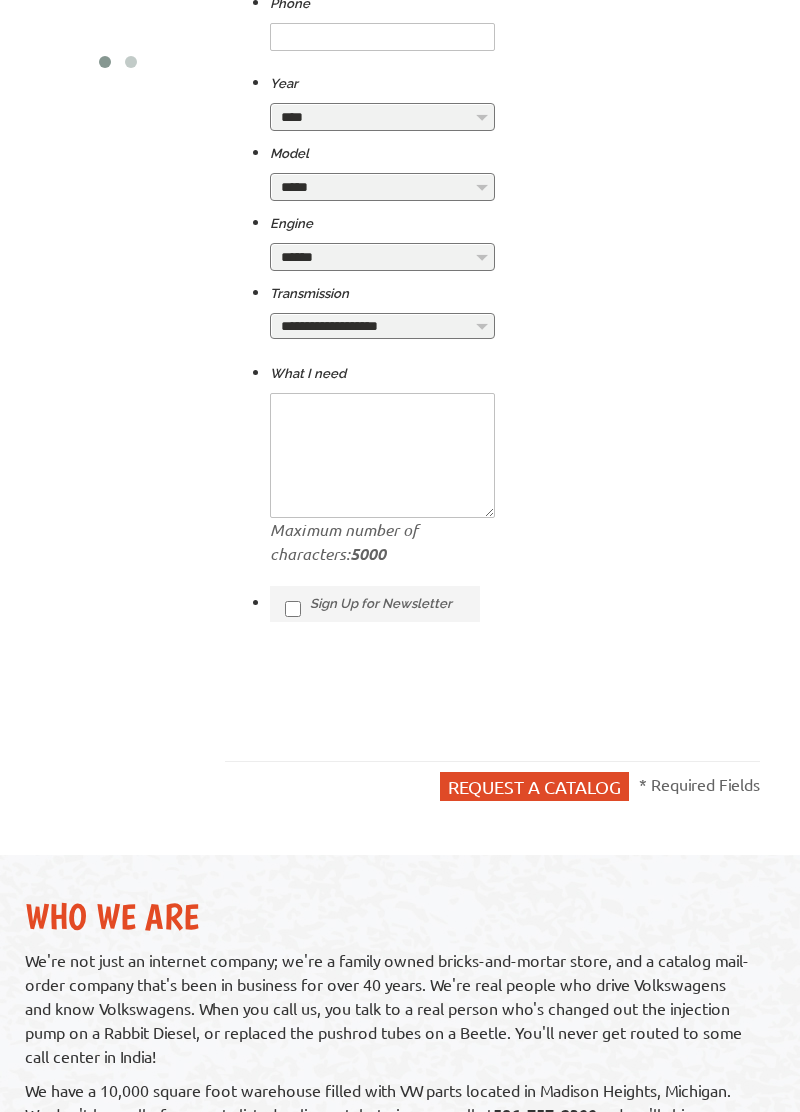 scroll, scrollTop: 1364, scrollLeft: 0, axis: vertical 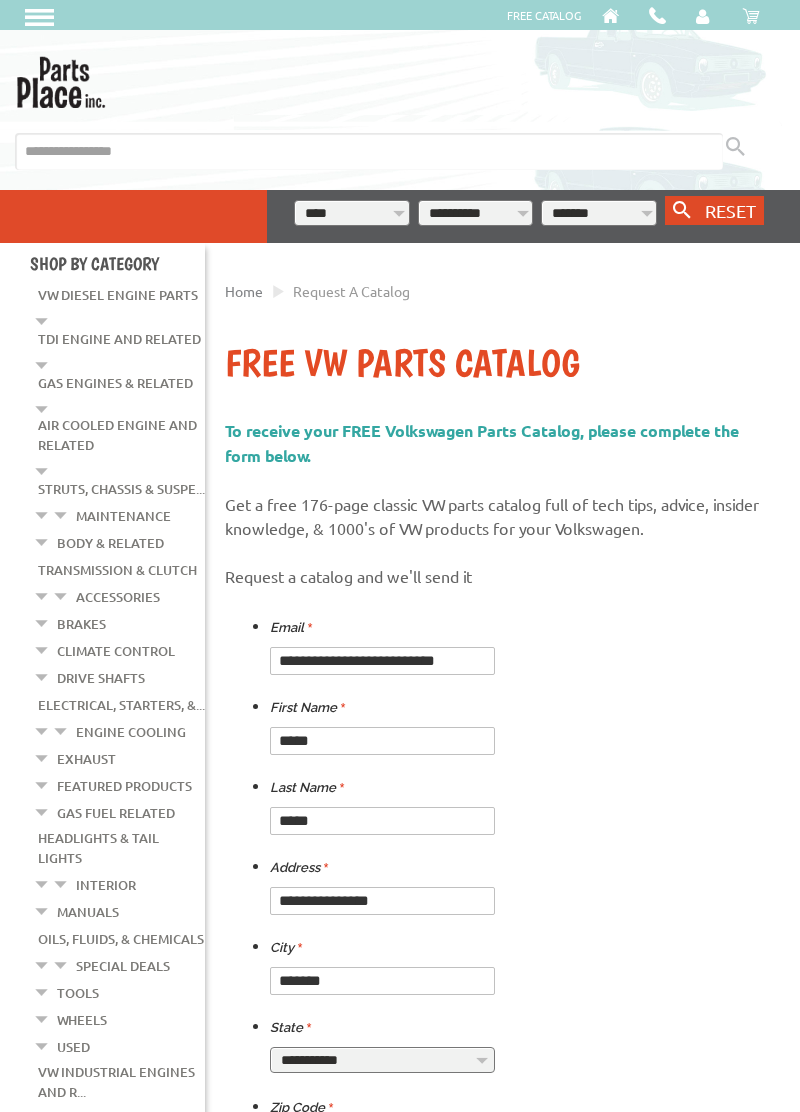 select on "**********" 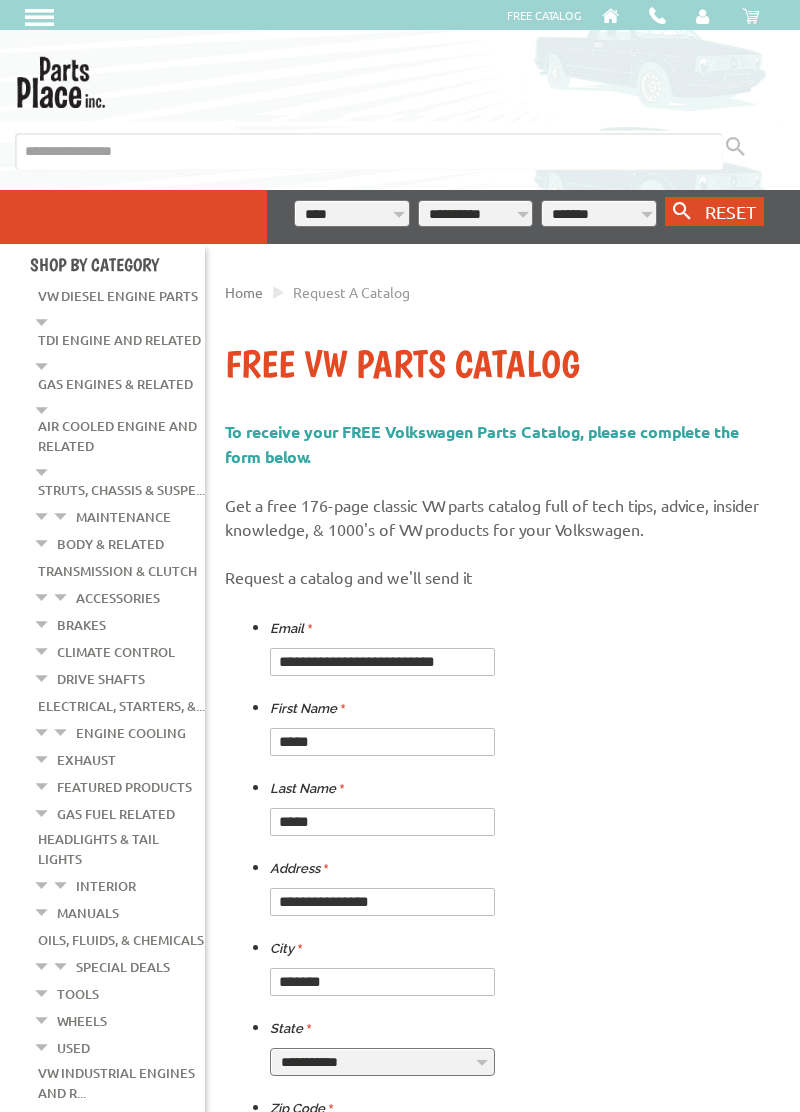 scroll, scrollTop: 0, scrollLeft: 0, axis: both 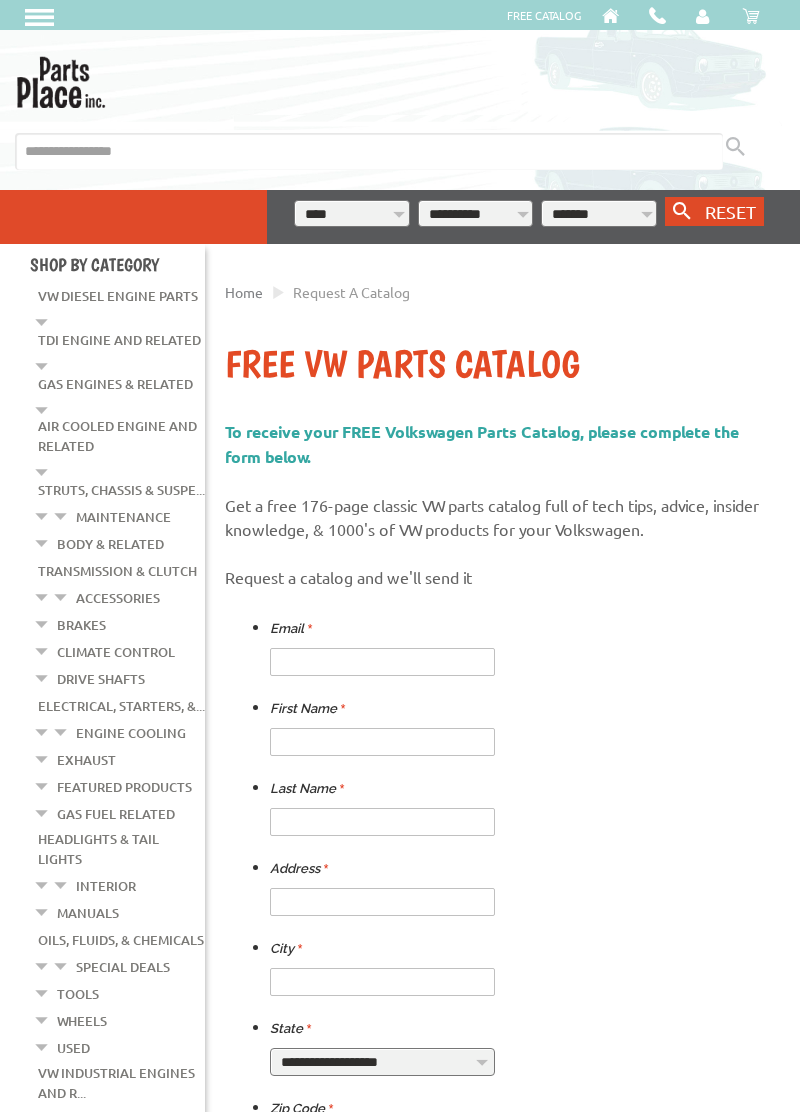 click on "* Email
* First Name
* Last Name
* Address
* City" at bounding box center (492, 1311) 